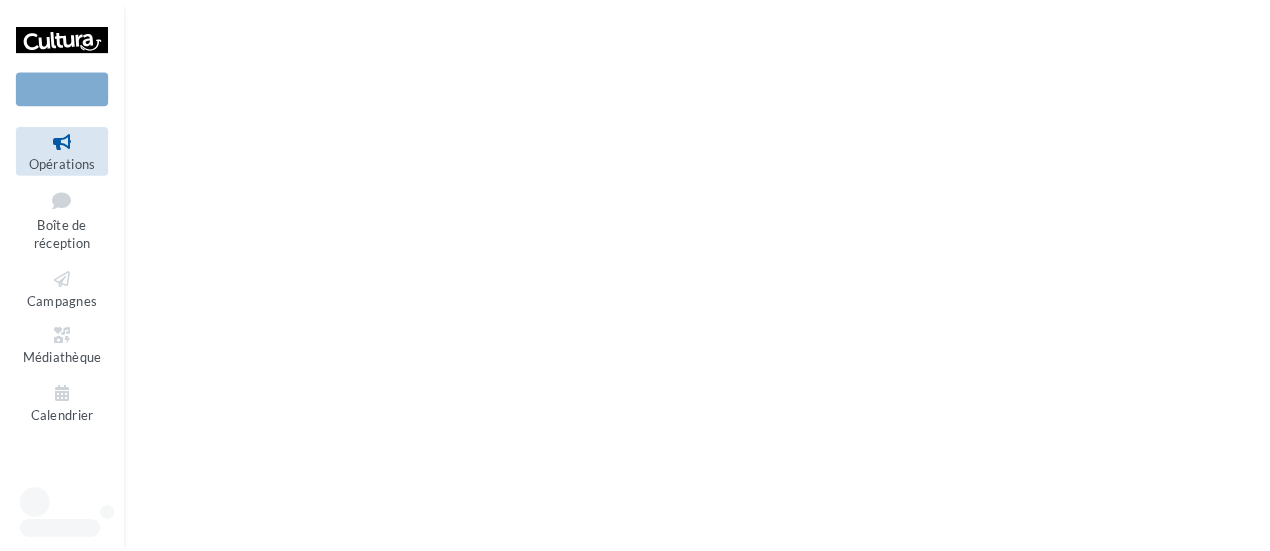 scroll, scrollTop: 0, scrollLeft: 0, axis: both 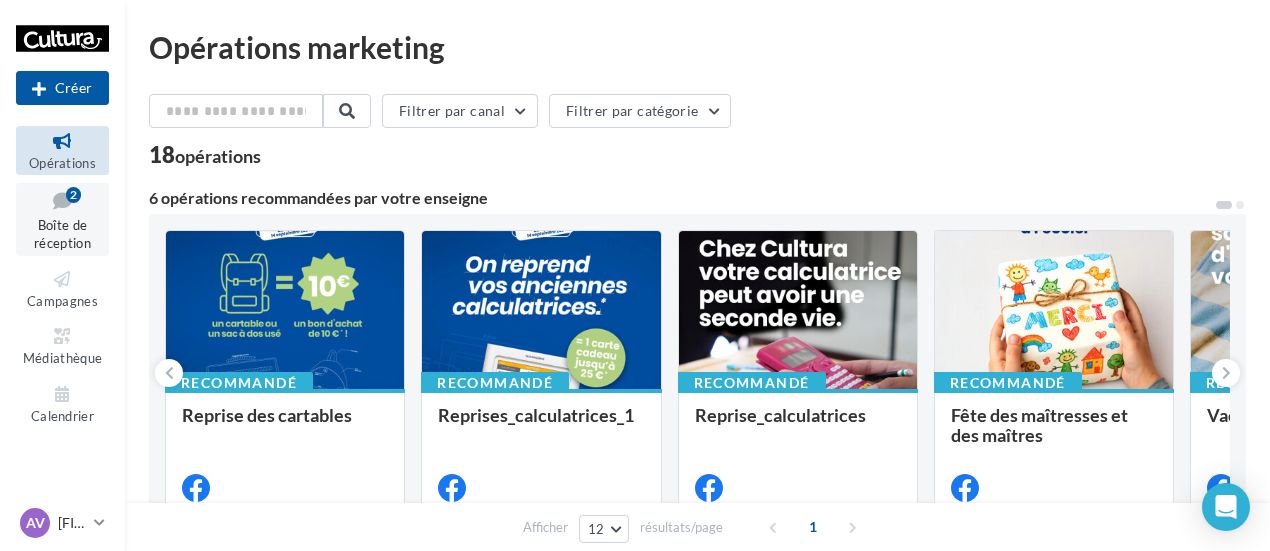 click on "Boîte de réception" at bounding box center (62, 234) 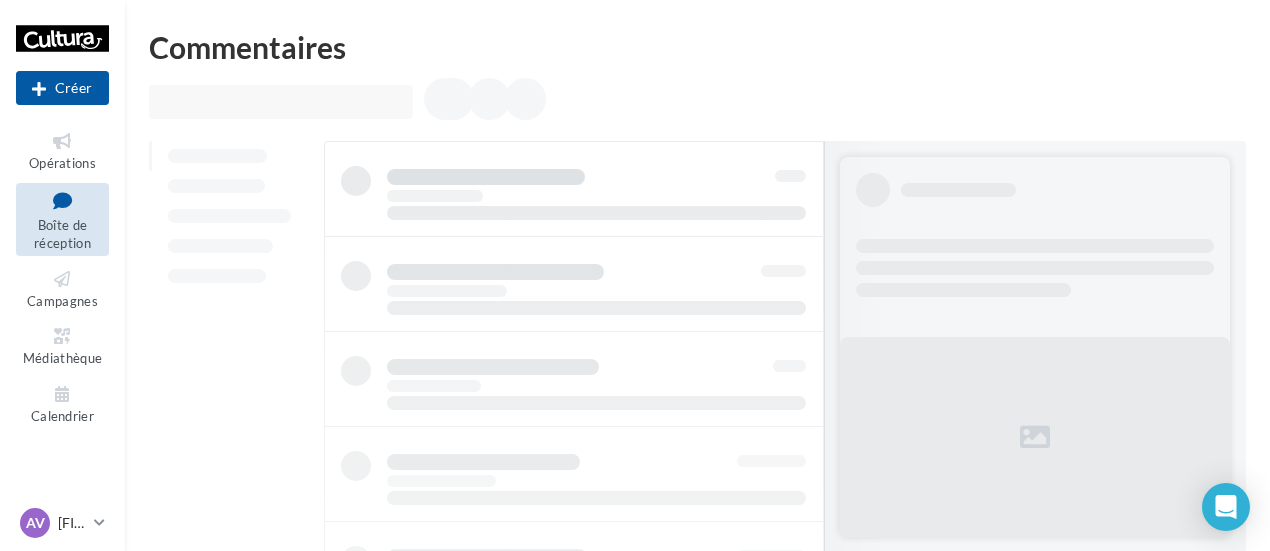 scroll, scrollTop: 0, scrollLeft: 0, axis: both 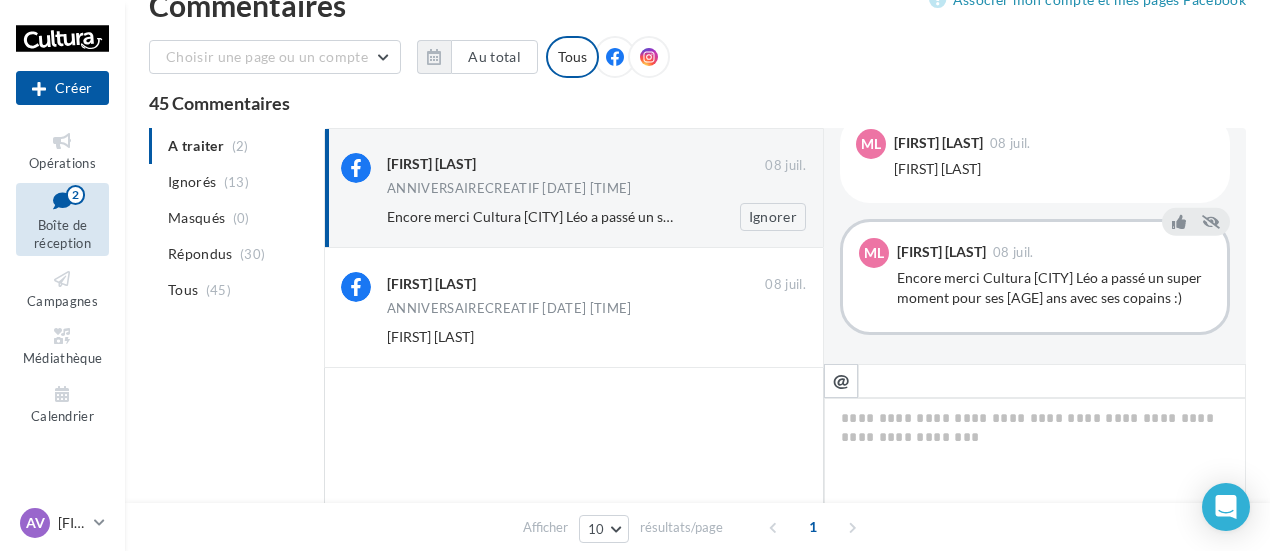 click on "Mélaine Dubois
08 juil.
ANNIVERSAIRECREATIF 07-07-2025 13:12
Encore merci Cultura Givors Léo a passé un super moment pour ses 11 ans avec ses copains :)
Ignorer" at bounding box center [596, 192] 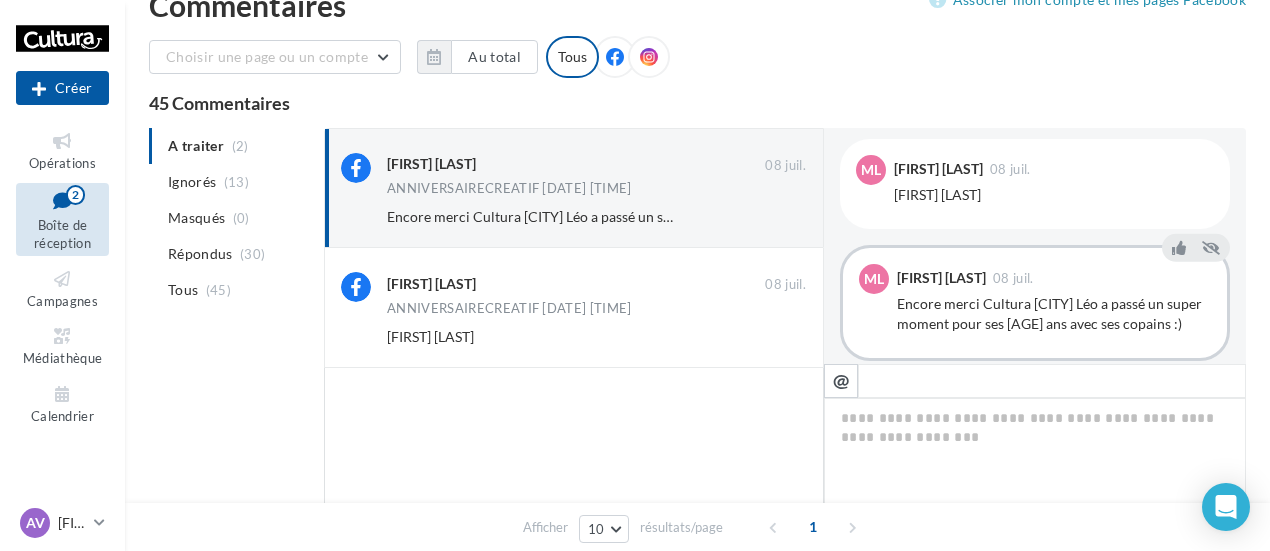 scroll, scrollTop: 624, scrollLeft: 0, axis: vertical 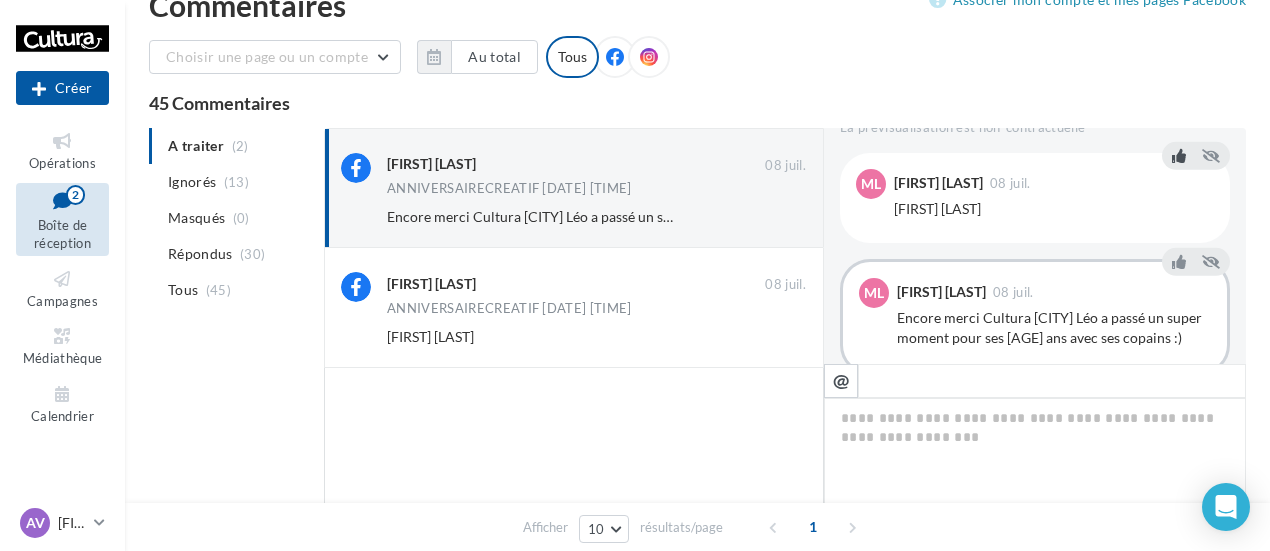 click at bounding box center (1179, 156) 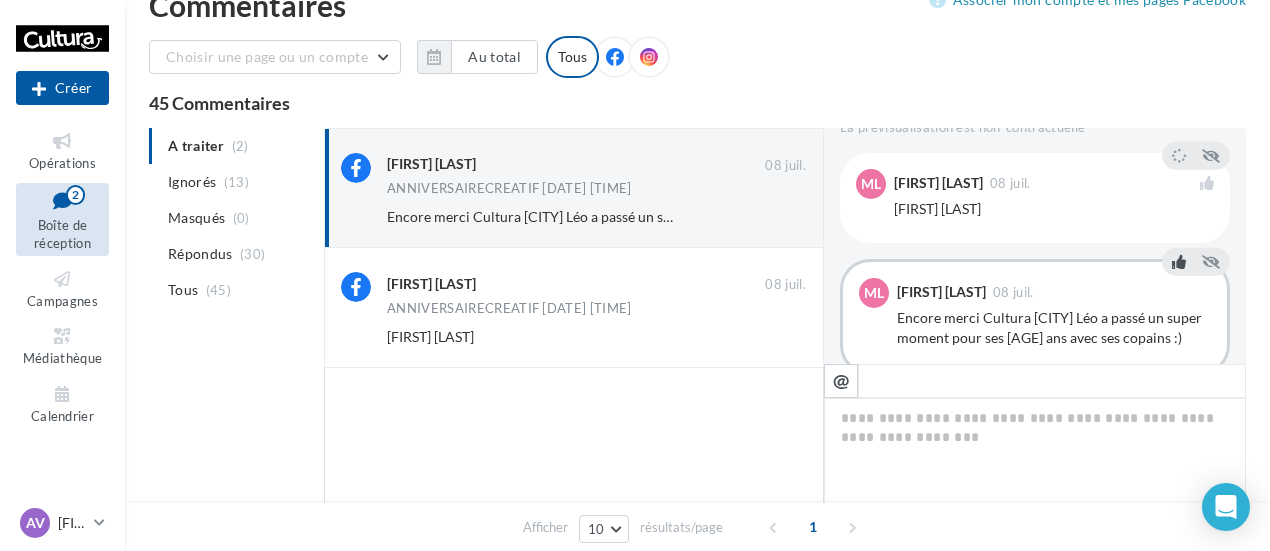 click at bounding box center [1179, 262] 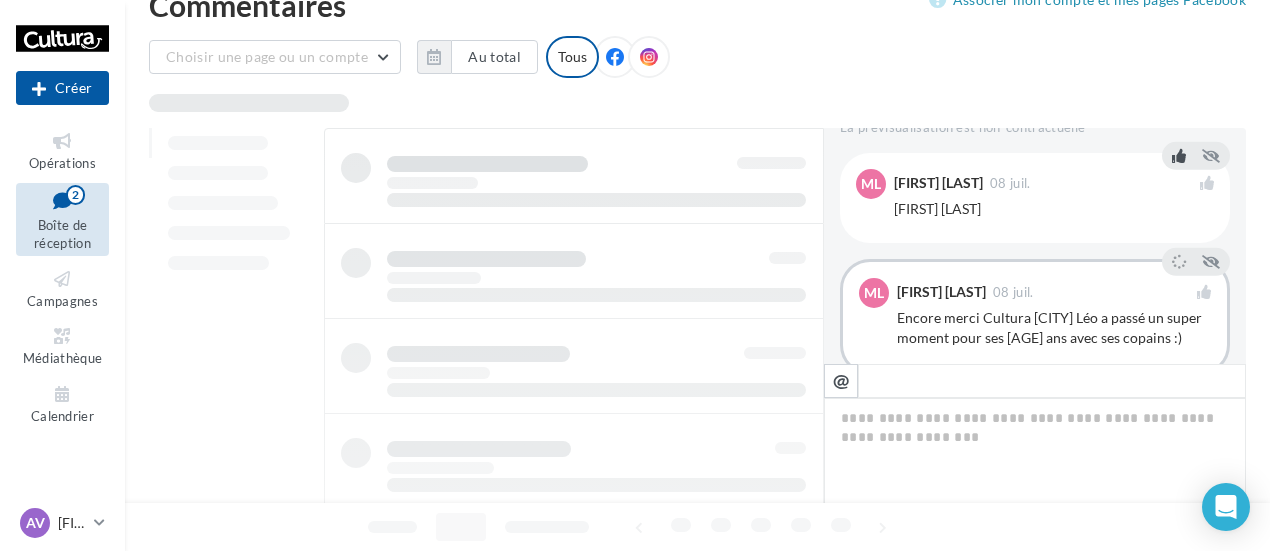 click at bounding box center [1052, 381] 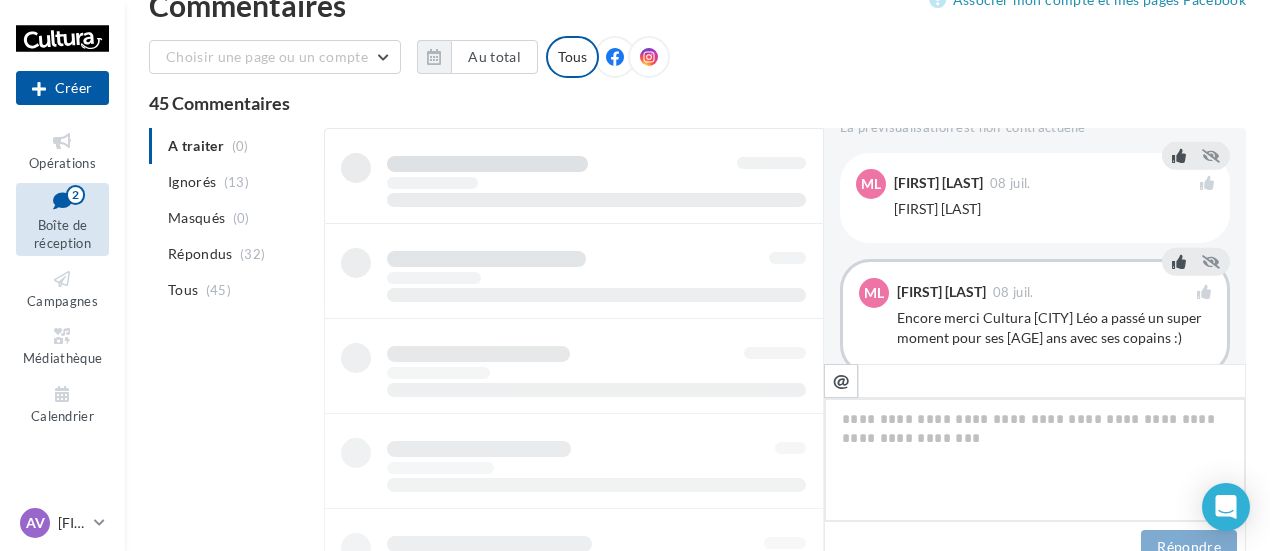 click at bounding box center [1035, 460] 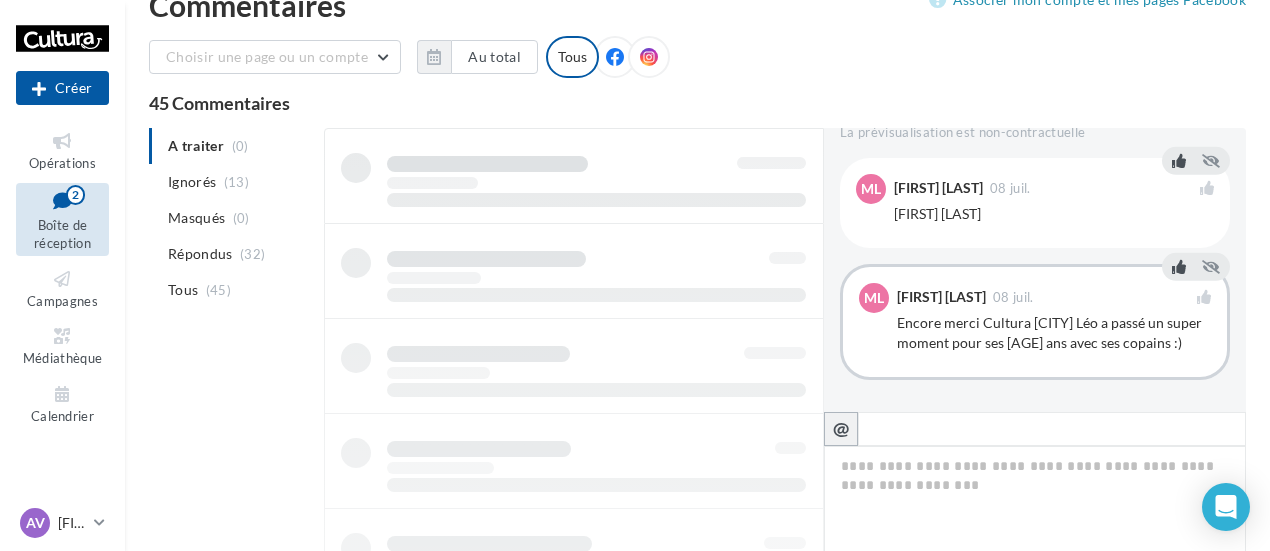 scroll, scrollTop: 616, scrollLeft: 0, axis: vertical 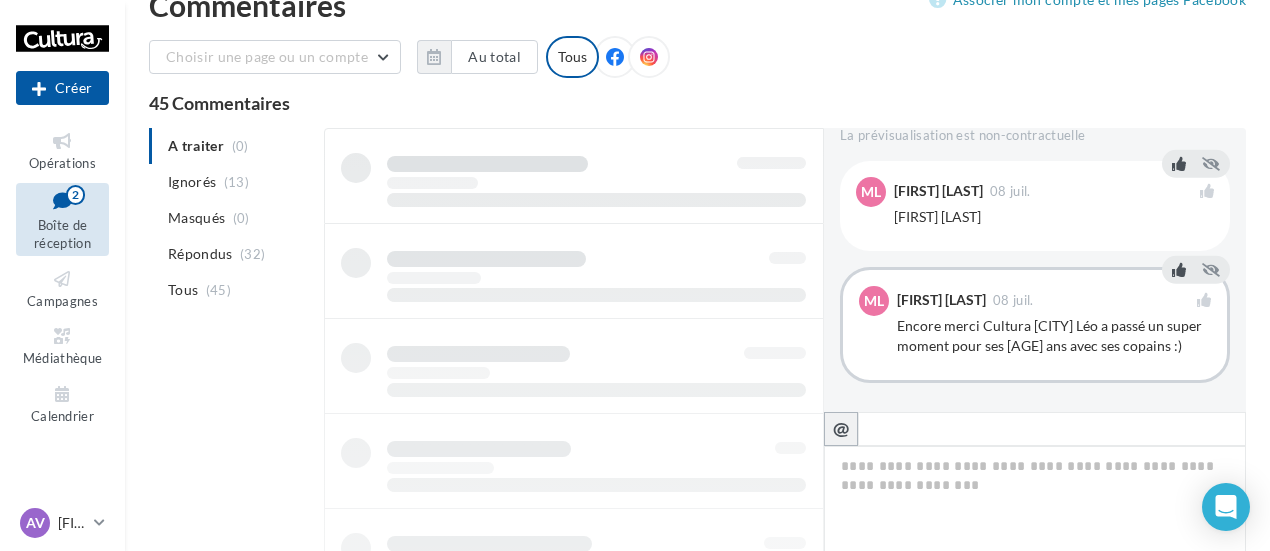 click on "FB
Ma page Facebook
Un très bon moment créatif samedi dernier avec Léo et ses copains pour fêter son anniversaire ! De vrais pros du manga ! Au plaisir de retrouver tous ces petits gars pour d'autres ateliers créatifs !
+2
La prévisualisation est non-contractuelle
Ml
Mélaine Dubois
08 juil.
Aurélien Dubois
Ml
Mélaine Dubois
08 juil." at bounding box center (1035, 374) 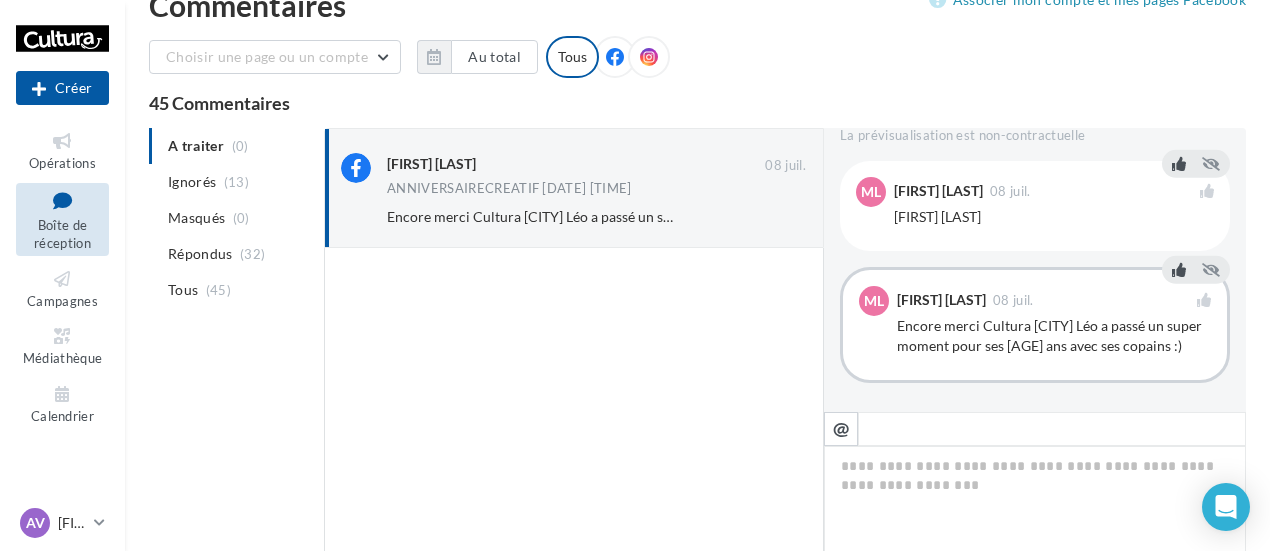 scroll, scrollTop: 32, scrollLeft: 0, axis: vertical 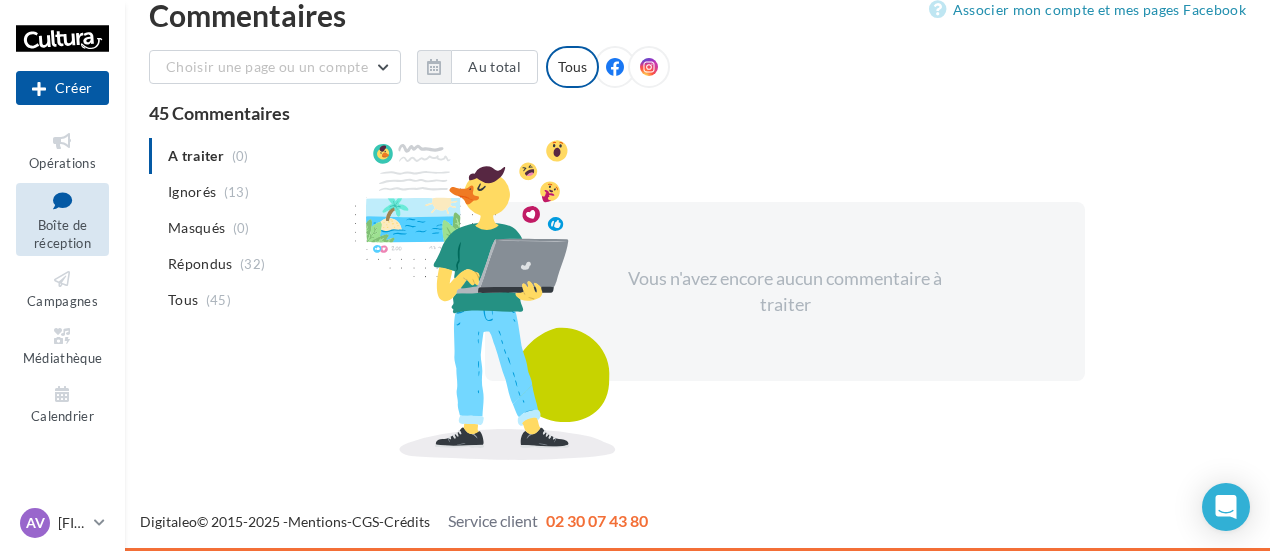 click on "Boîte de réception" at bounding box center (62, 234) 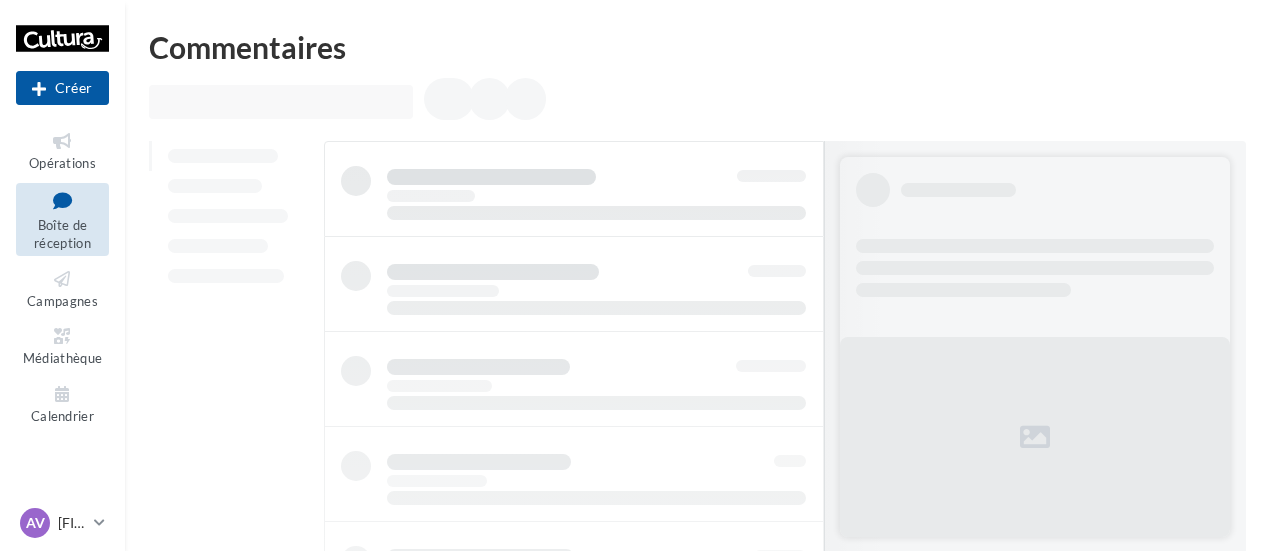 scroll, scrollTop: 0, scrollLeft: 0, axis: both 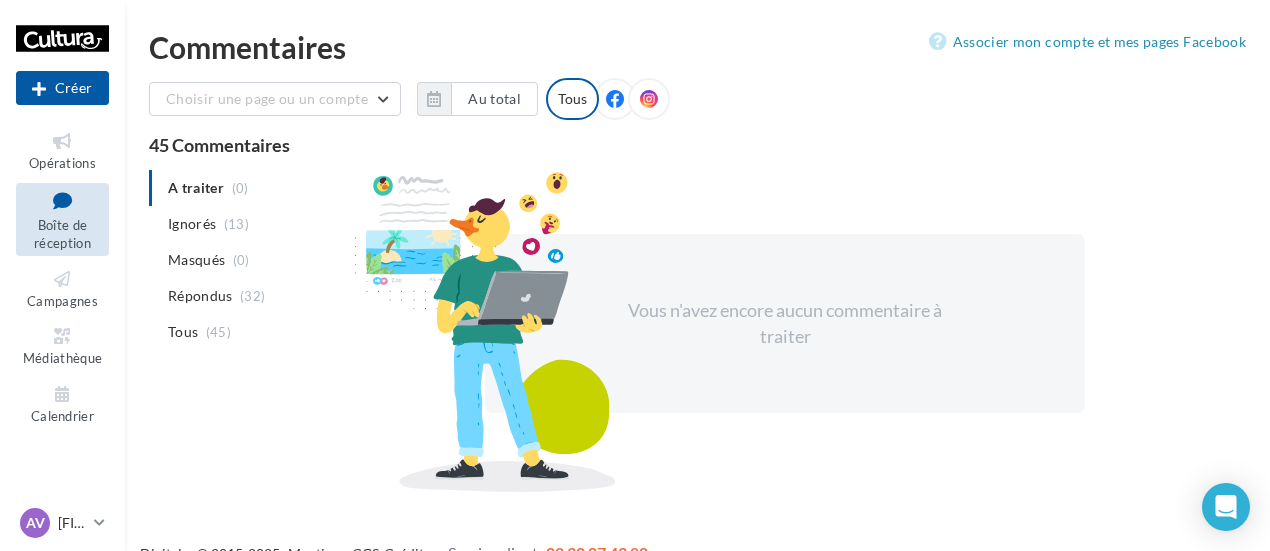 click at bounding box center [62, 200] 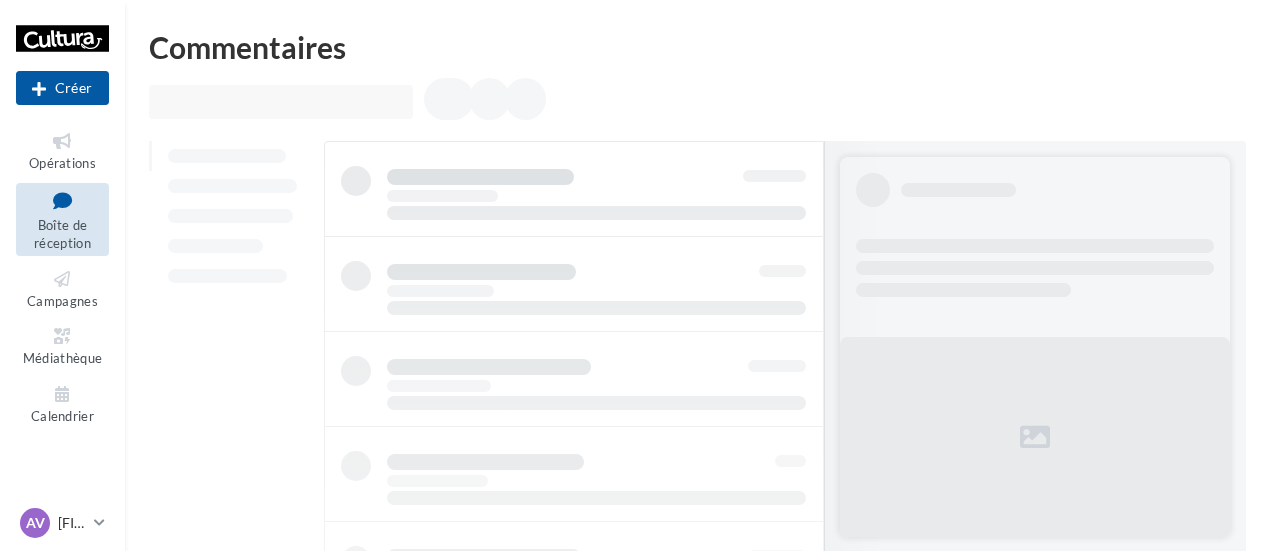scroll, scrollTop: 0, scrollLeft: 0, axis: both 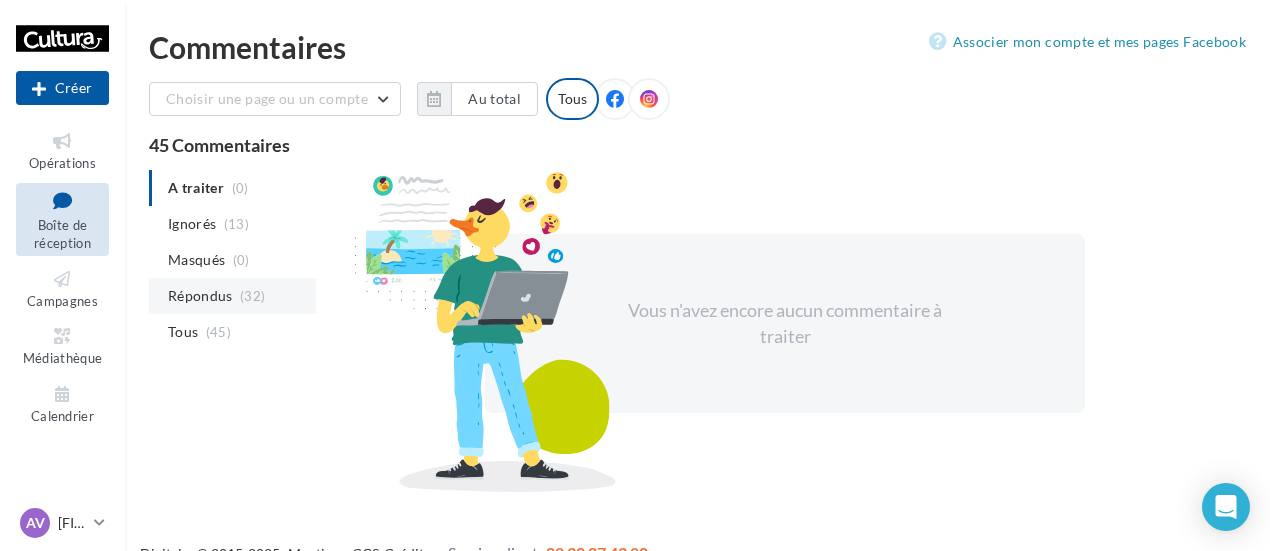 click on "Répondus" at bounding box center (192, 224) 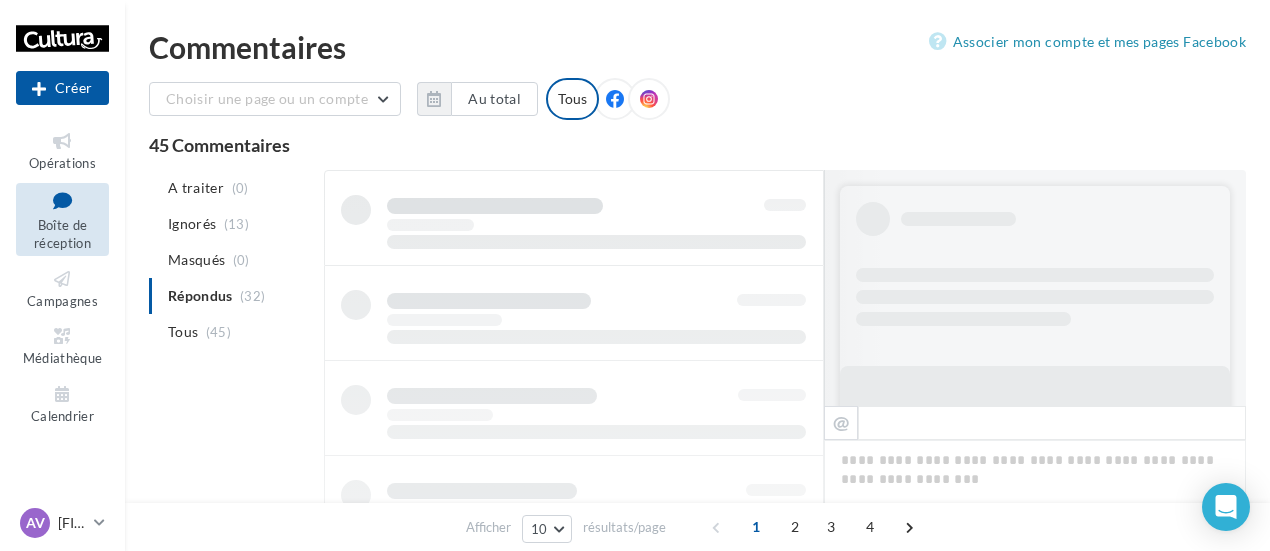 scroll, scrollTop: 1, scrollLeft: 0, axis: vertical 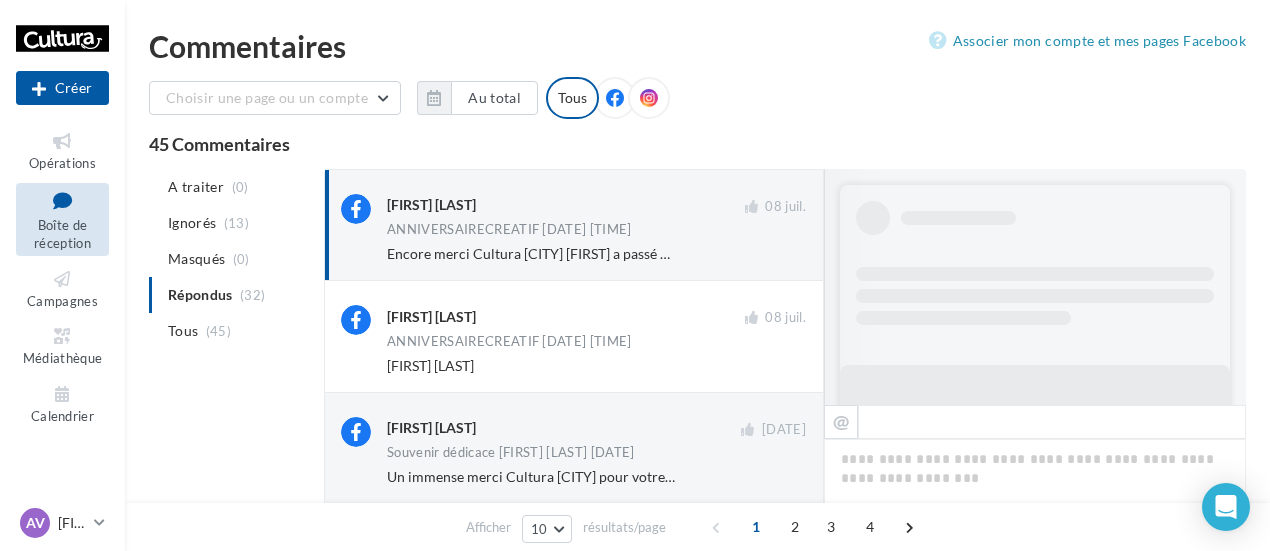 click on "Encore merci Cultura [CITY] [FIRST] a passé un super moment pour ses [AGE] ans avec ses copains :)" at bounding box center (531, 254) 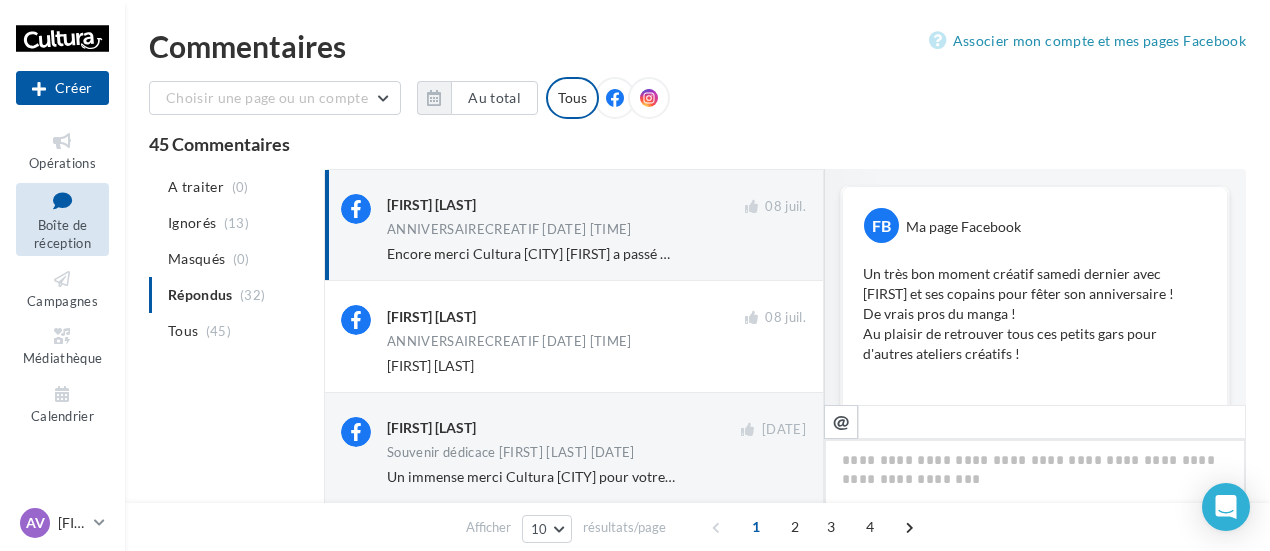 scroll, scrollTop: 664, scrollLeft: 0, axis: vertical 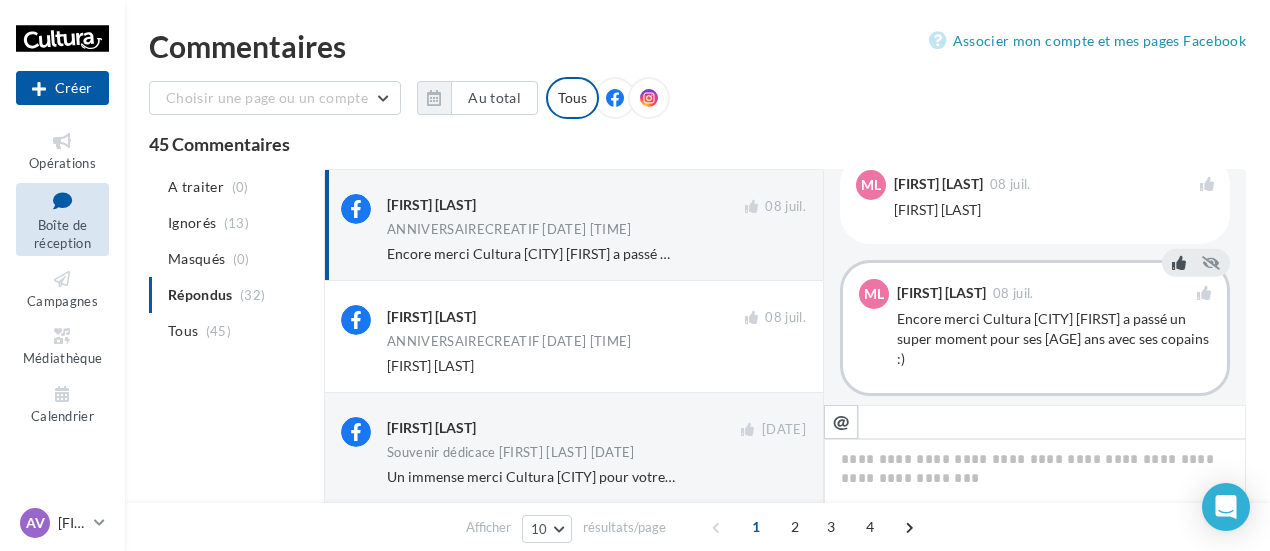 click at bounding box center [1052, 422] 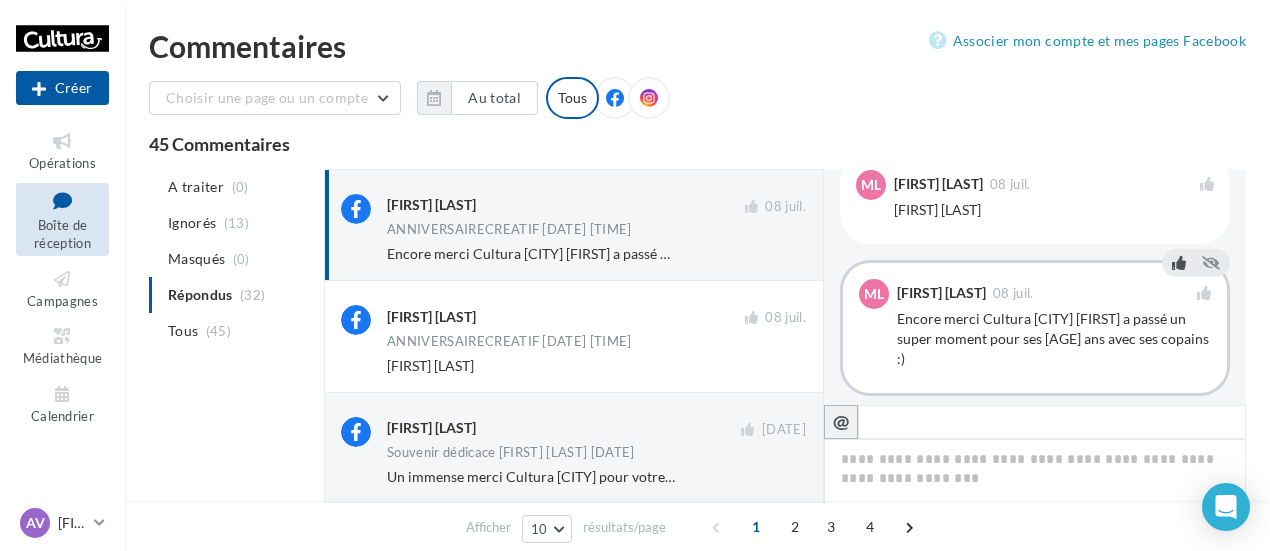 click on "@" at bounding box center [841, 421] 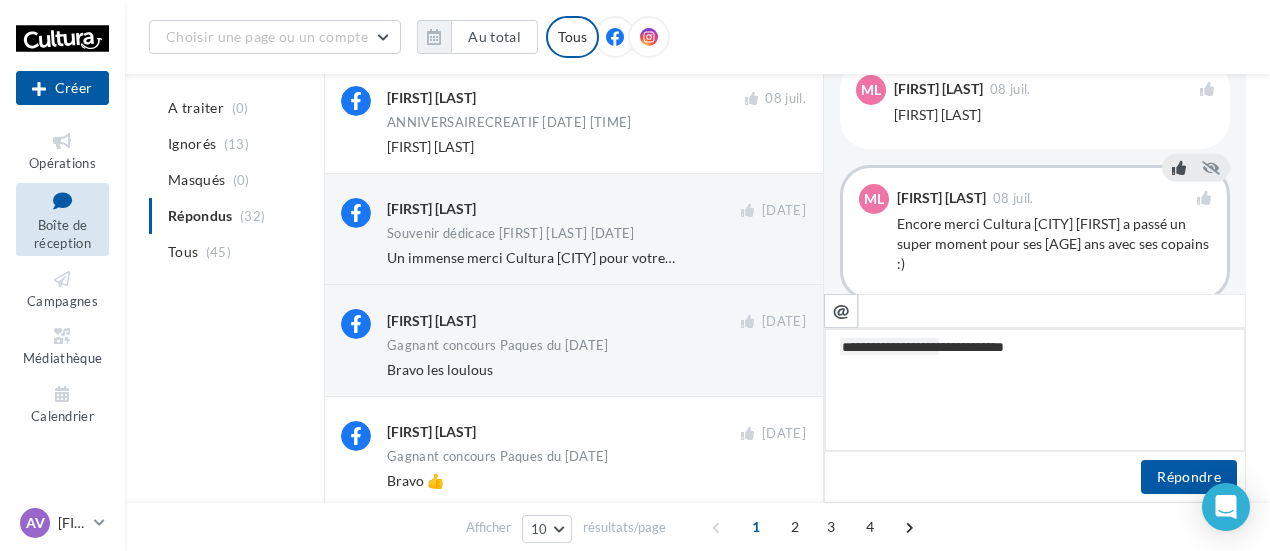 scroll, scrollTop: 280, scrollLeft: 0, axis: vertical 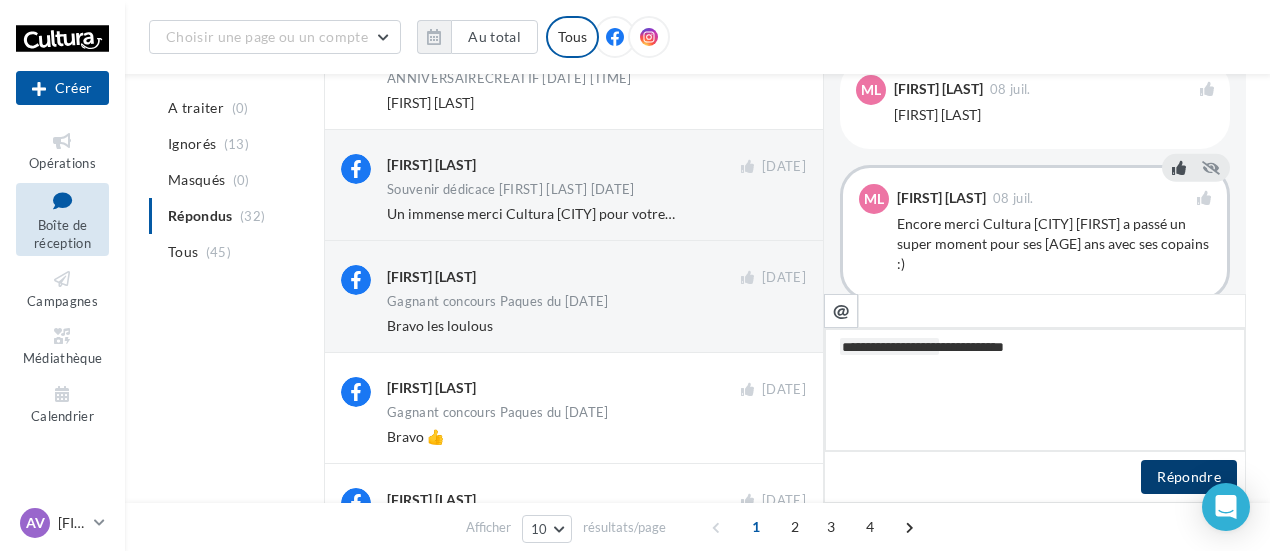type on "**********" 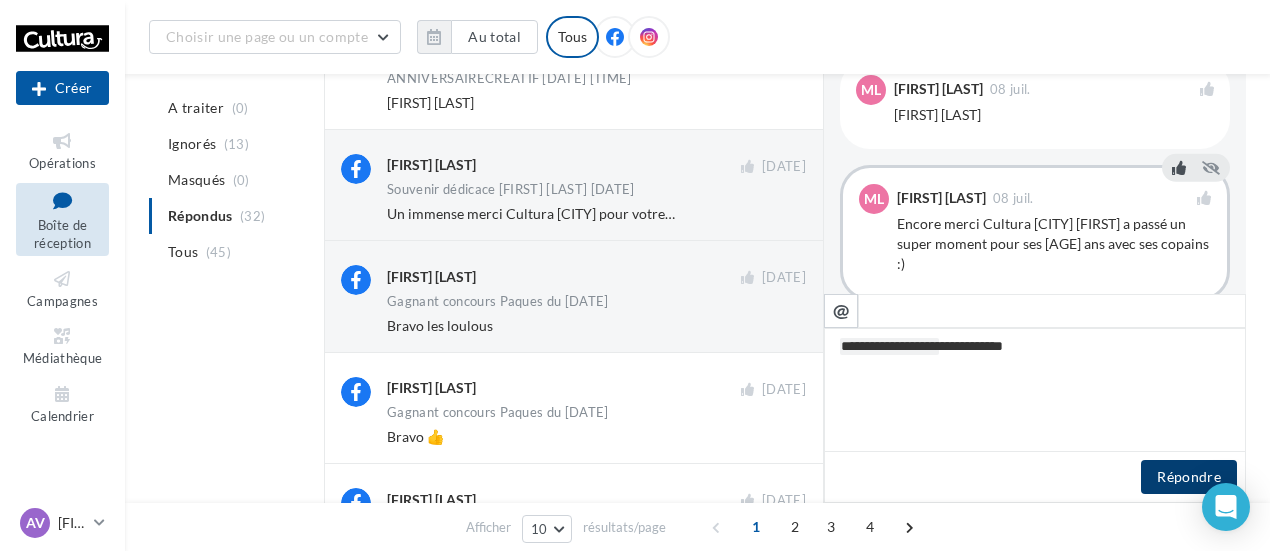 click on "Répondre" at bounding box center [1189, 477] 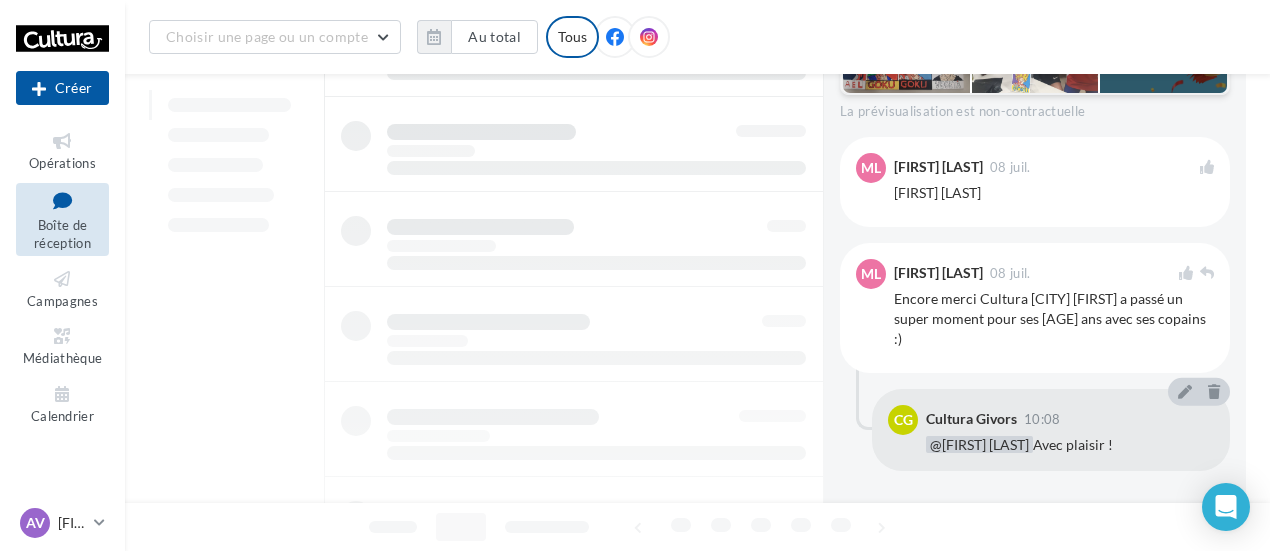 scroll, scrollTop: 564, scrollLeft: 0, axis: vertical 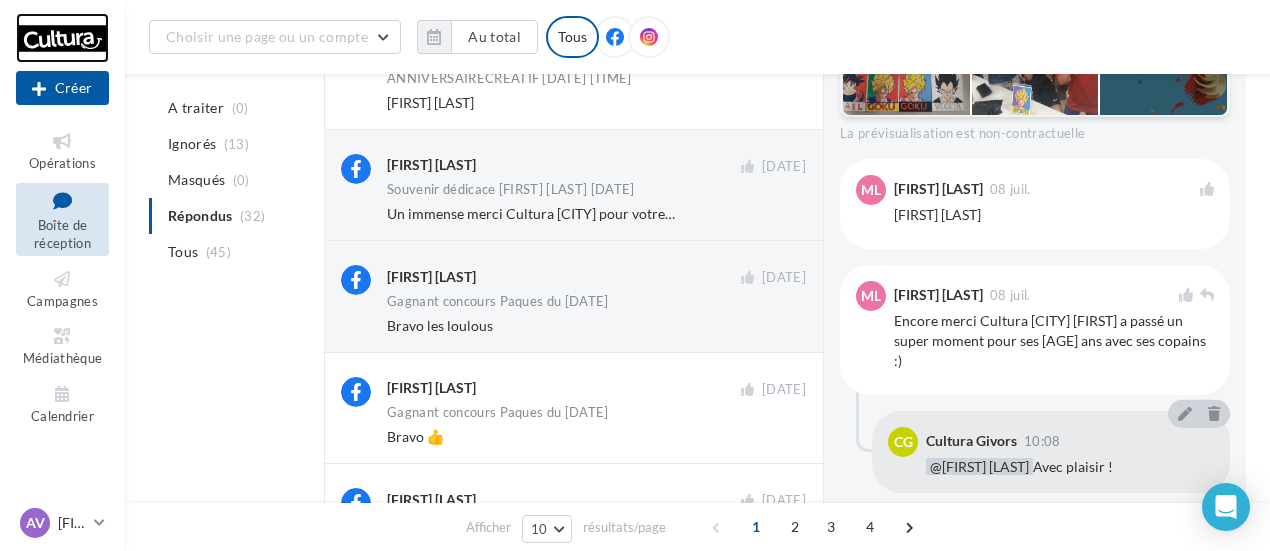 click at bounding box center [62, 38] 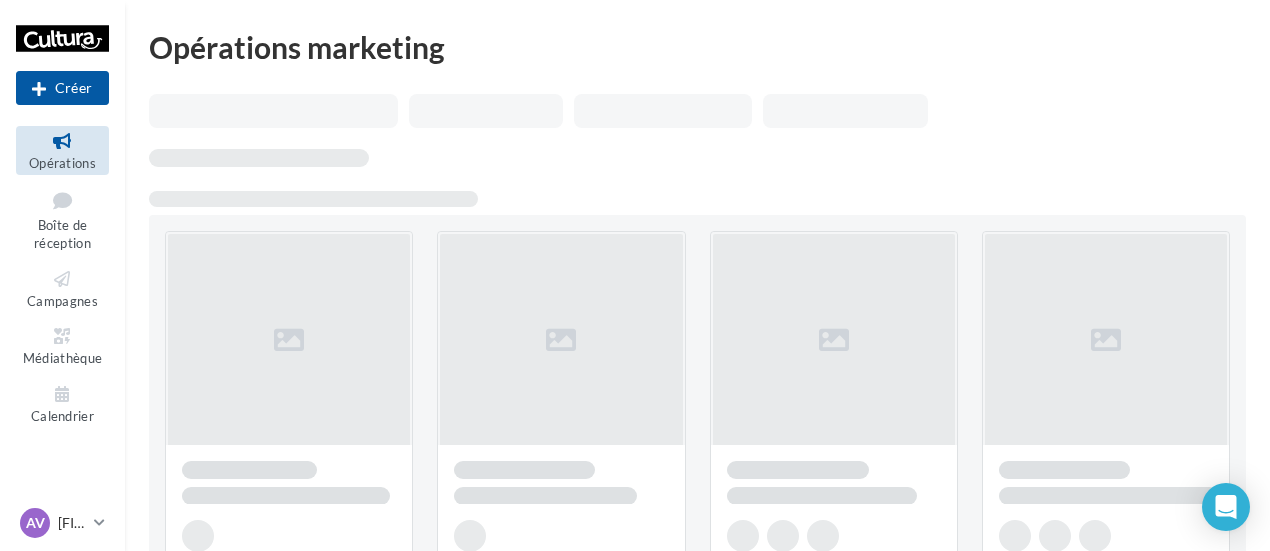 scroll, scrollTop: 0, scrollLeft: 0, axis: both 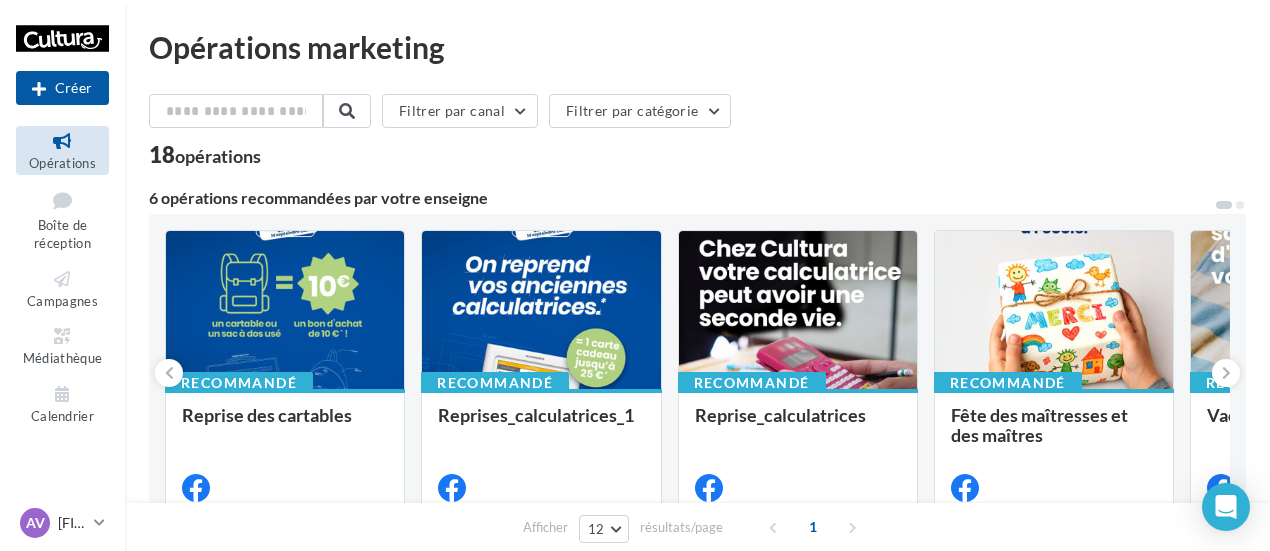 click on "Opérations marketing" at bounding box center (697, 47) 